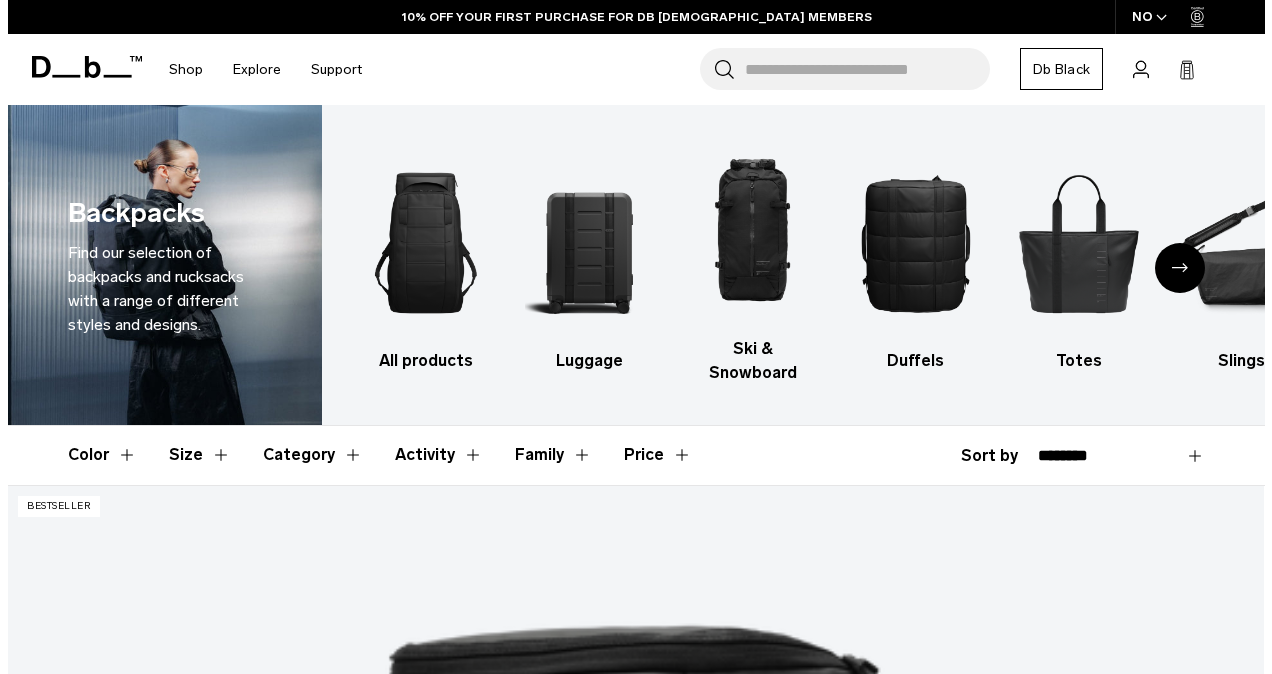 scroll, scrollTop: 0, scrollLeft: 0, axis: both 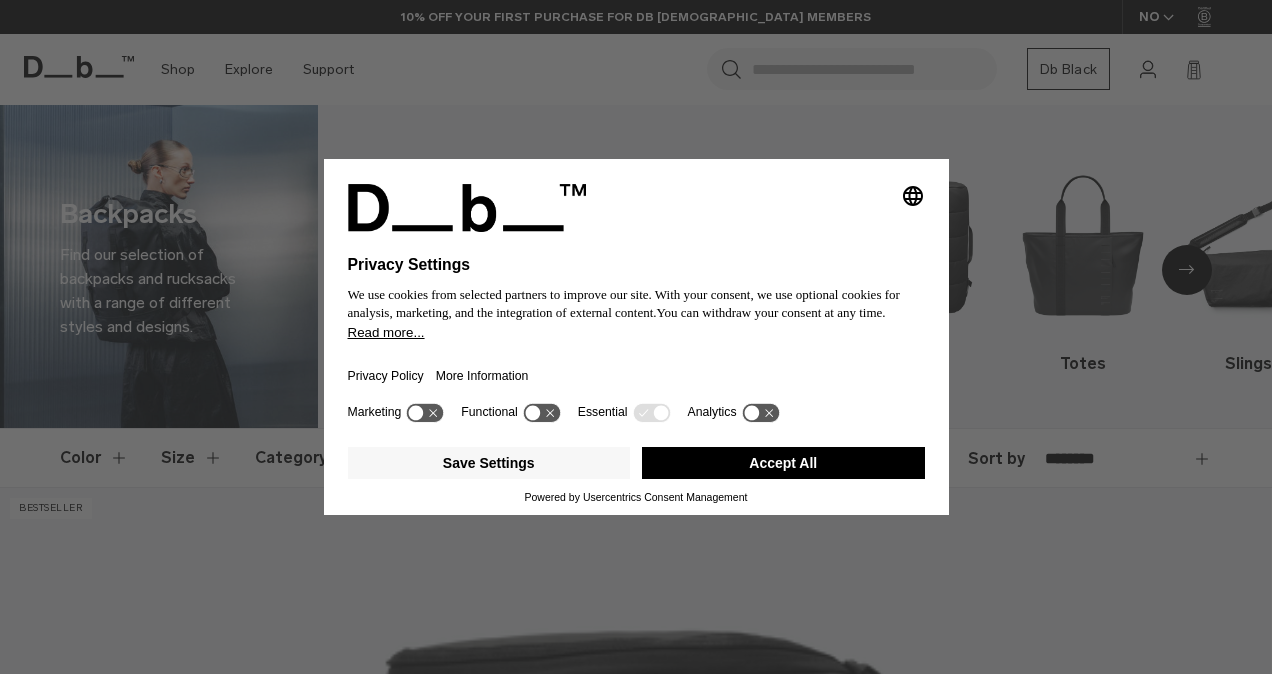 click 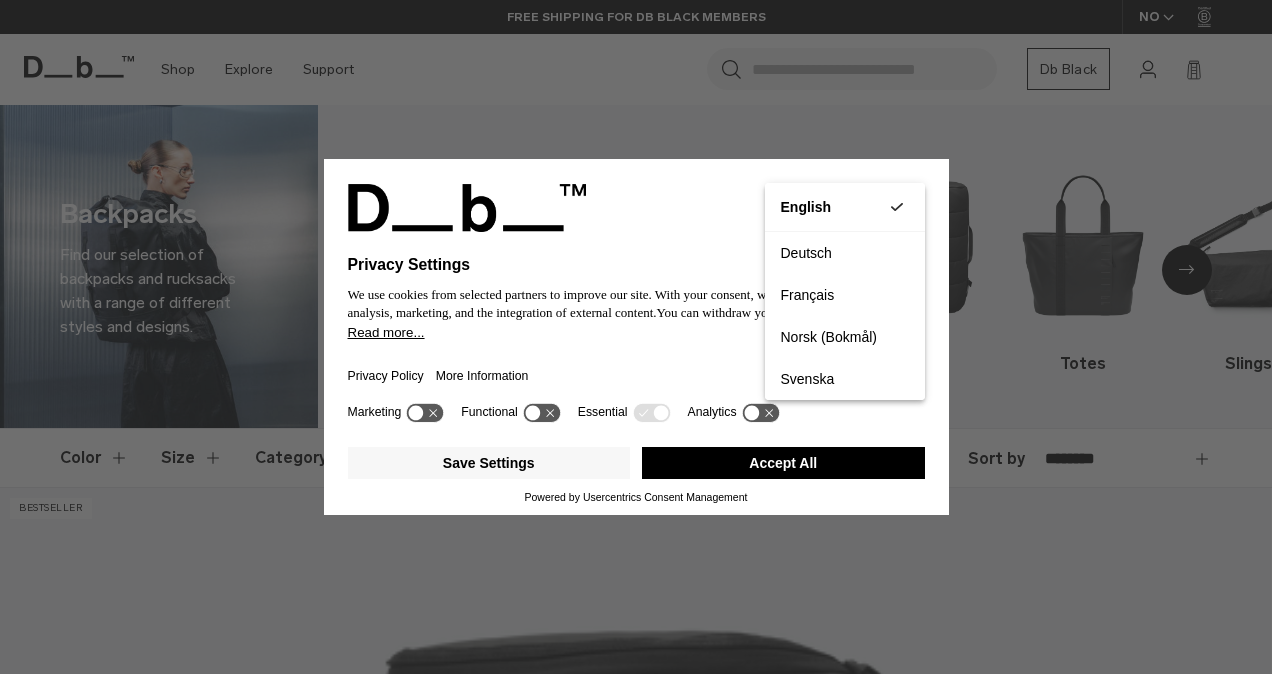 click on "Accept All" at bounding box center (783, 463) 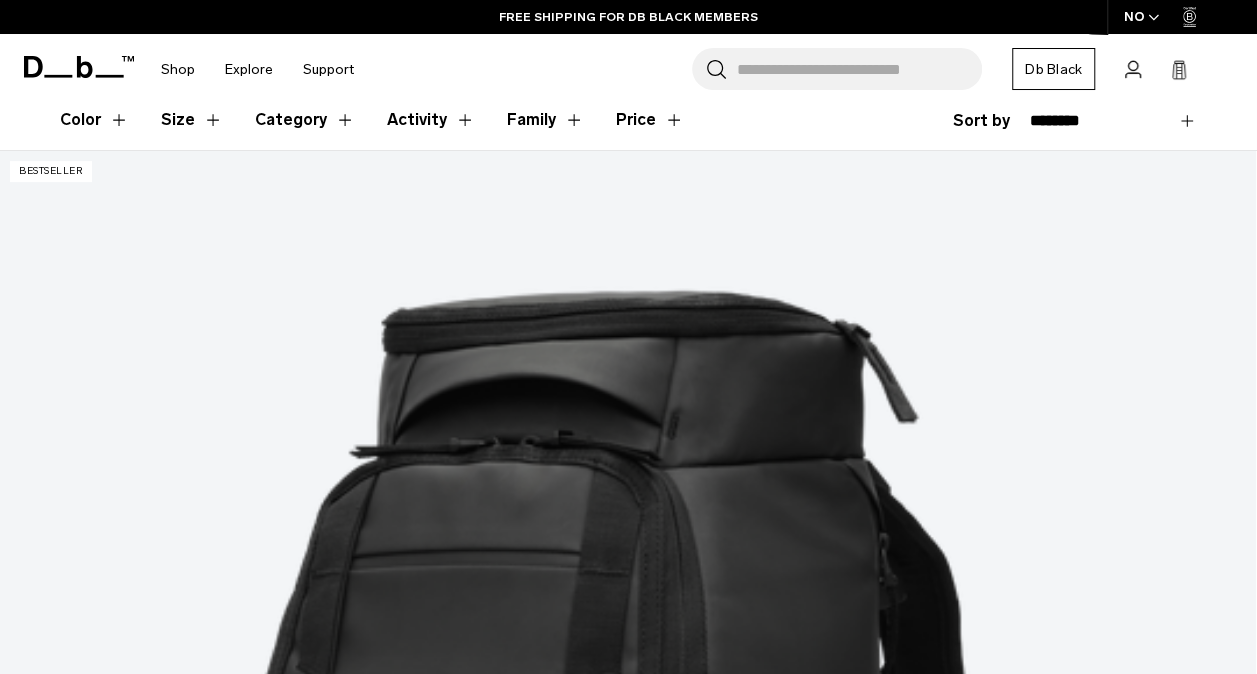 scroll, scrollTop: 342, scrollLeft: 0, axis: vertical 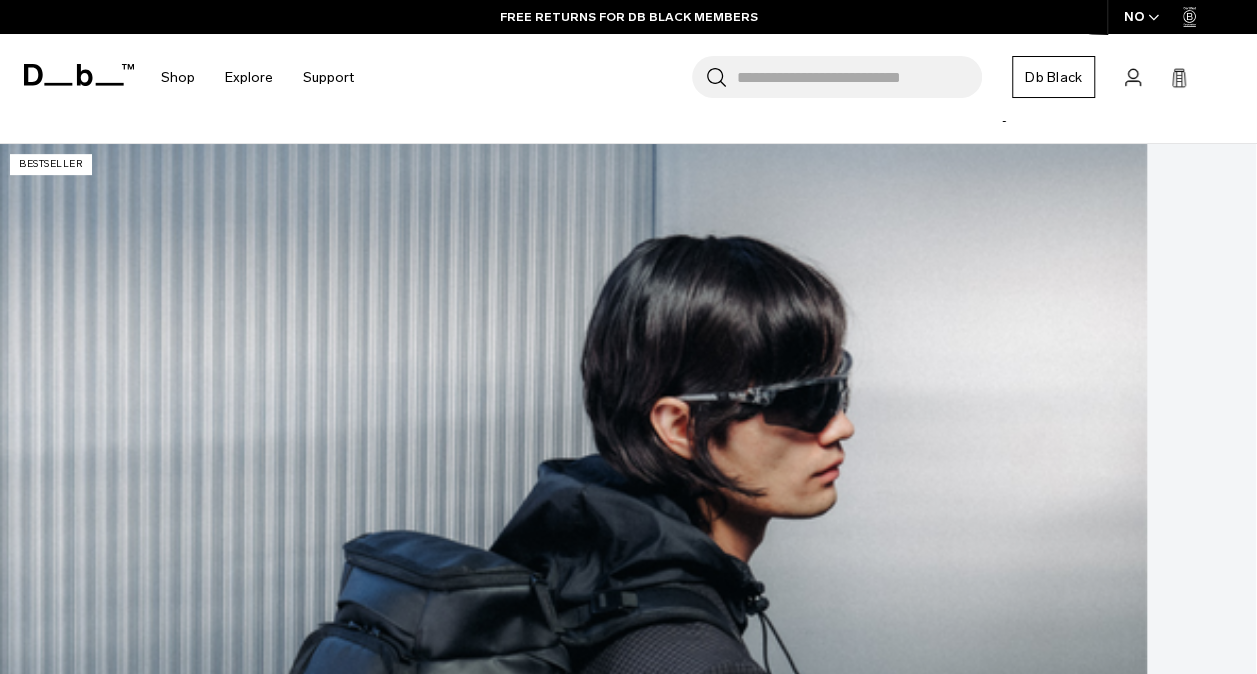click at bounding box center (628, 842) 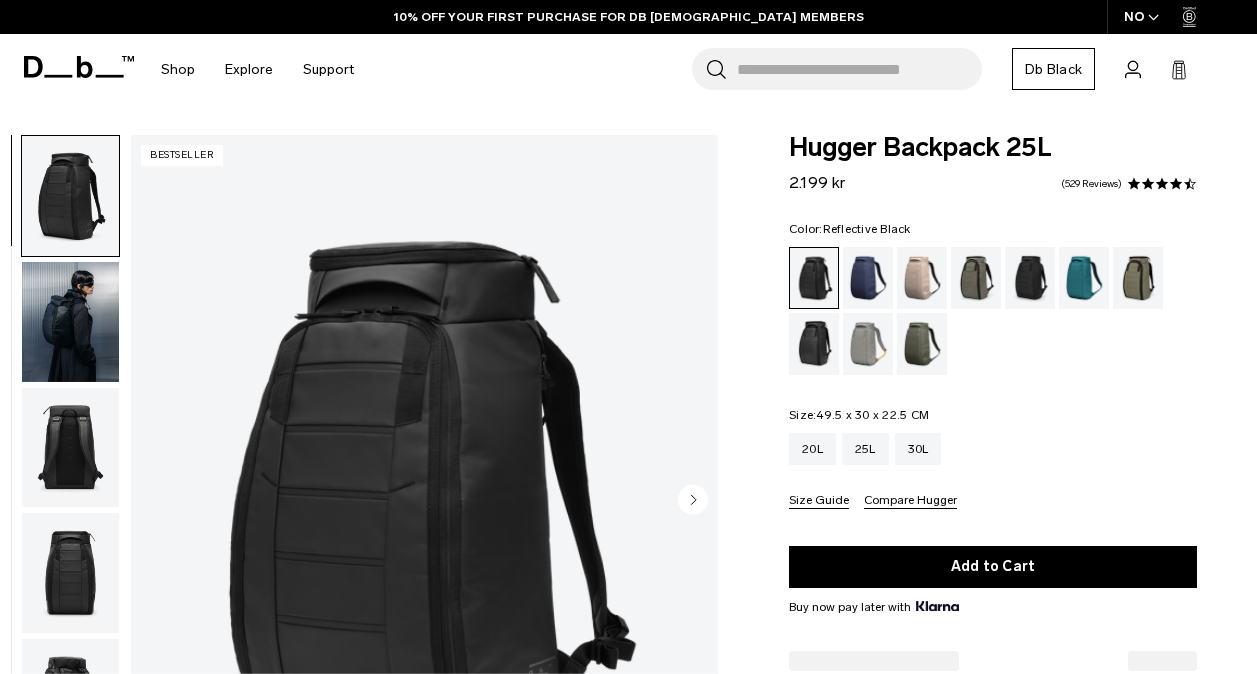 scroll, scrollTop: 0, scrollLeft: 0, axis: both 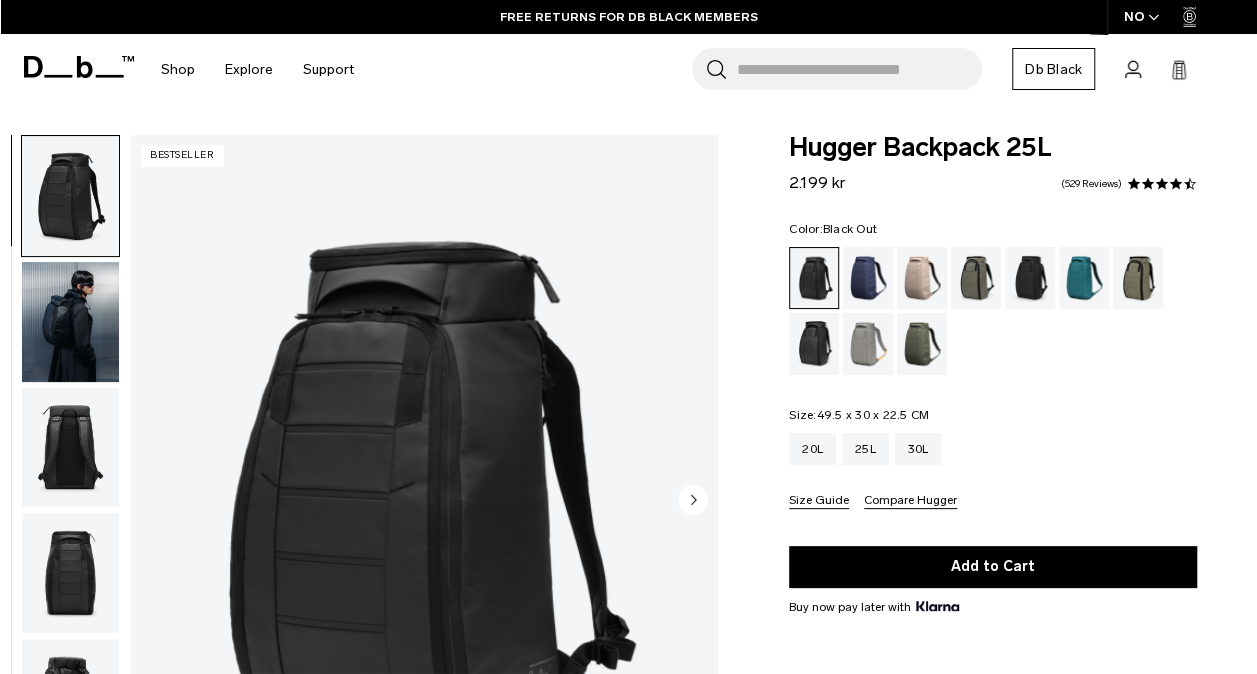 click at bounding box center [70, 322] 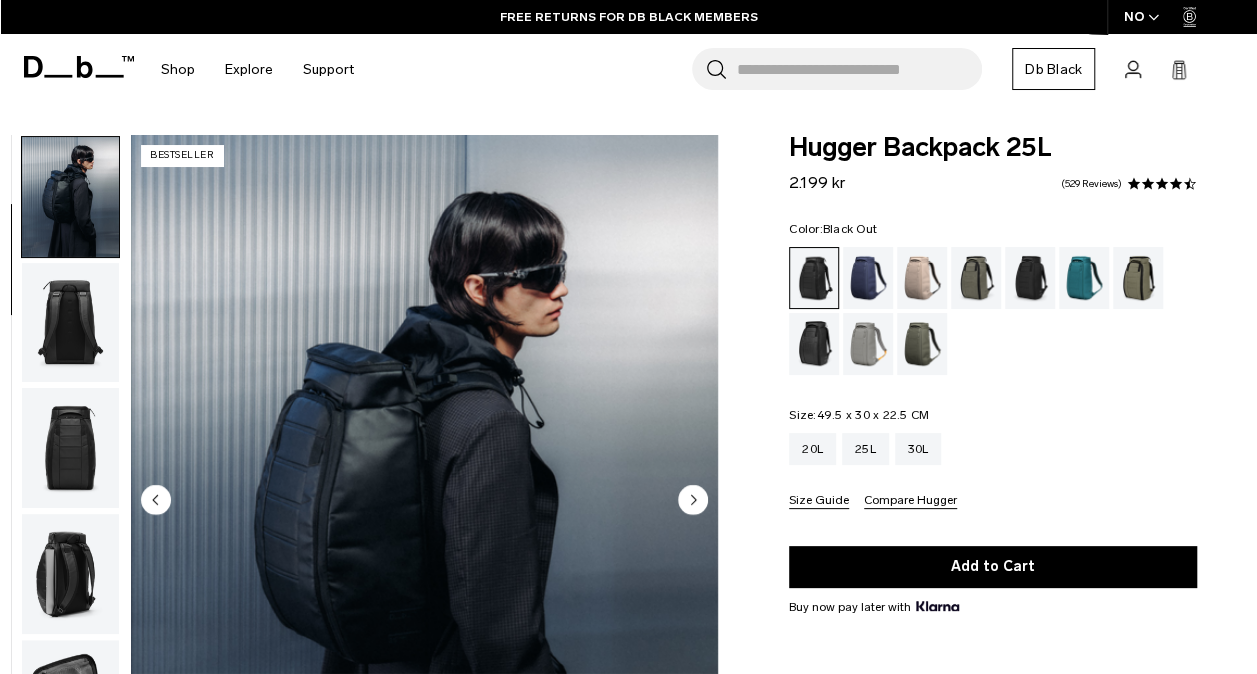 scroll, scrollTop: 126, scrollLeft: 0, axis: vertical 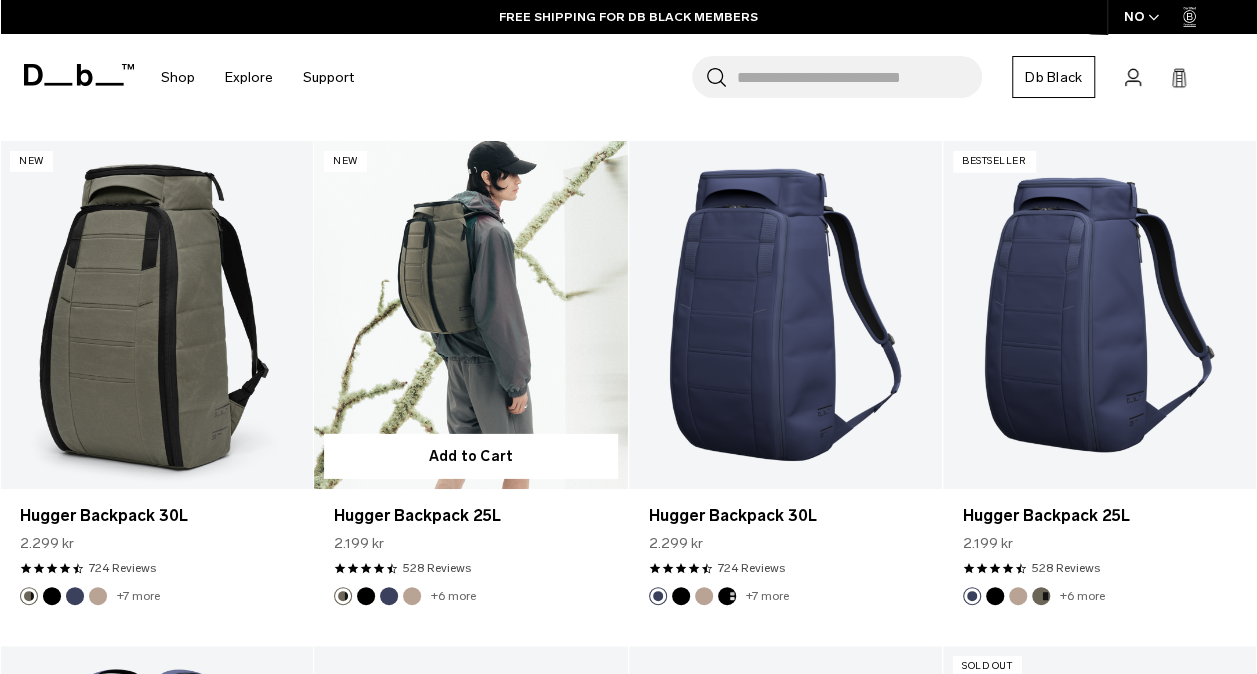 click at bounding box center (470, 315) 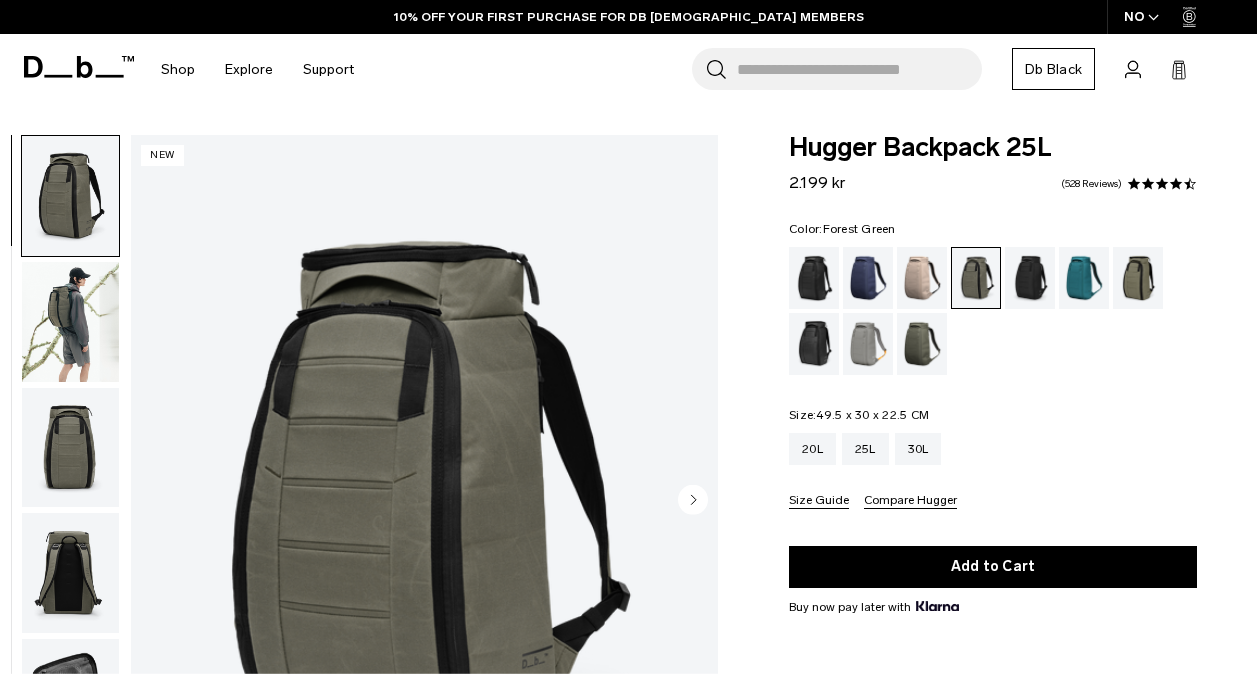 scroll, scrollTop: 0, scrollLeft: 0, axis: both 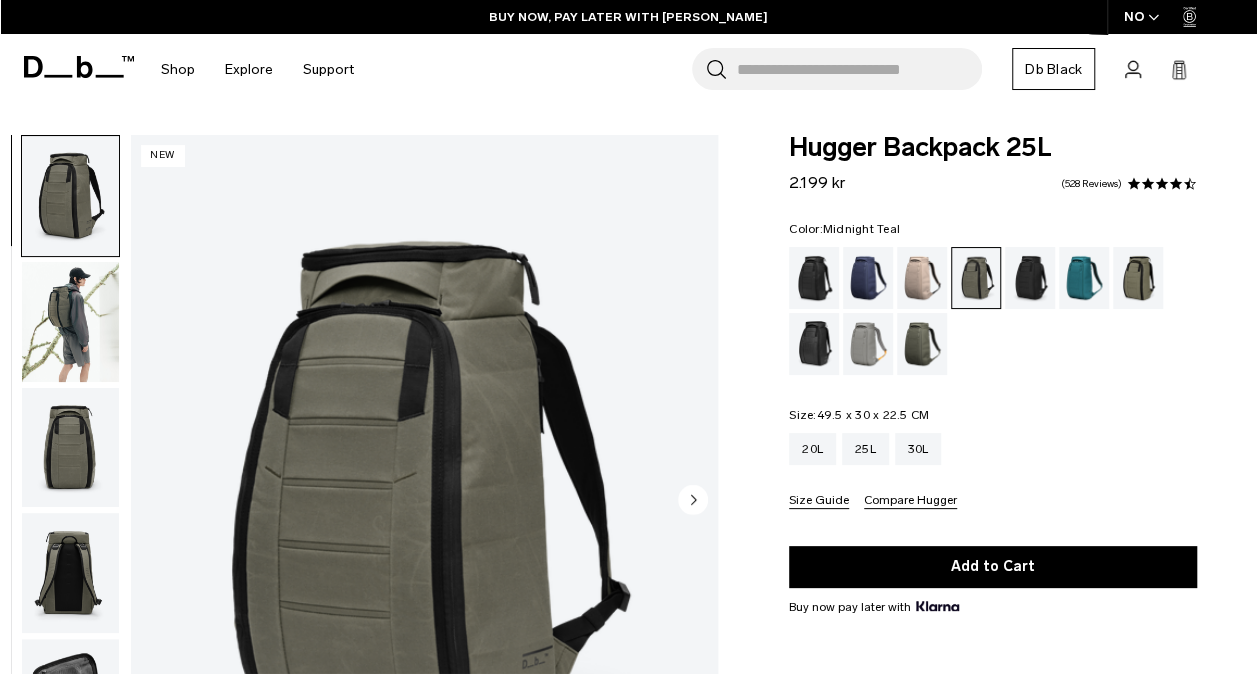 click at bounding box center (1084, 278) 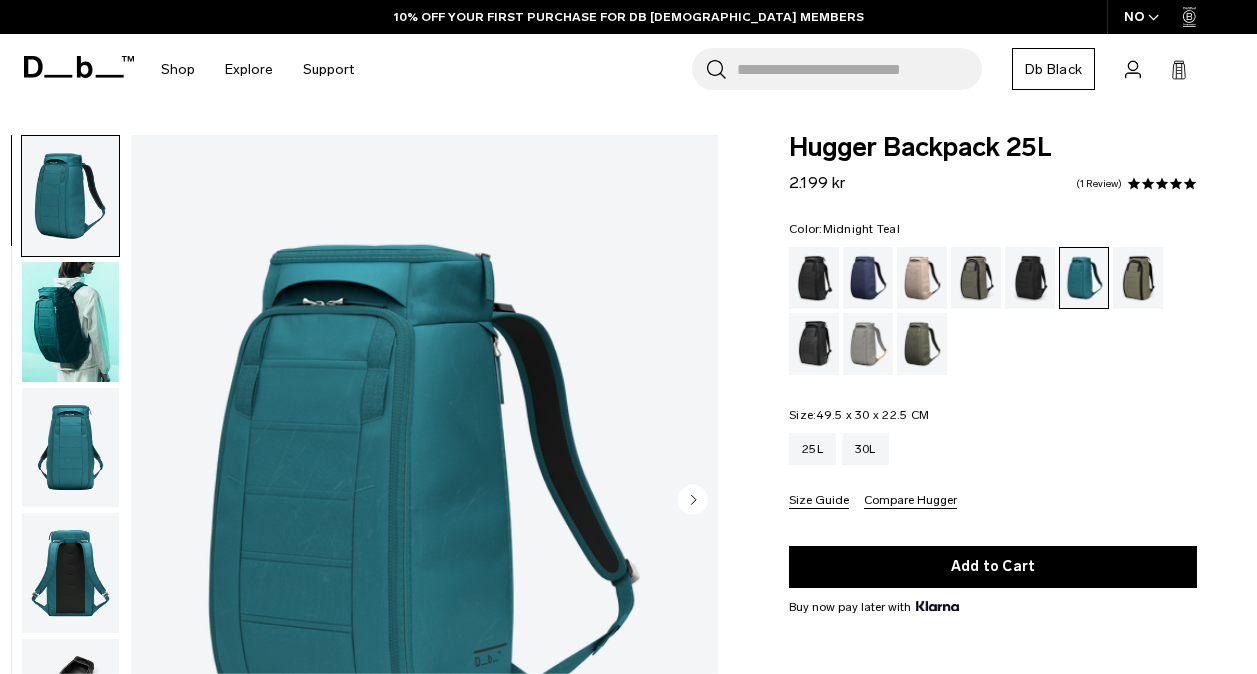 click at bounding box center (70, 322) 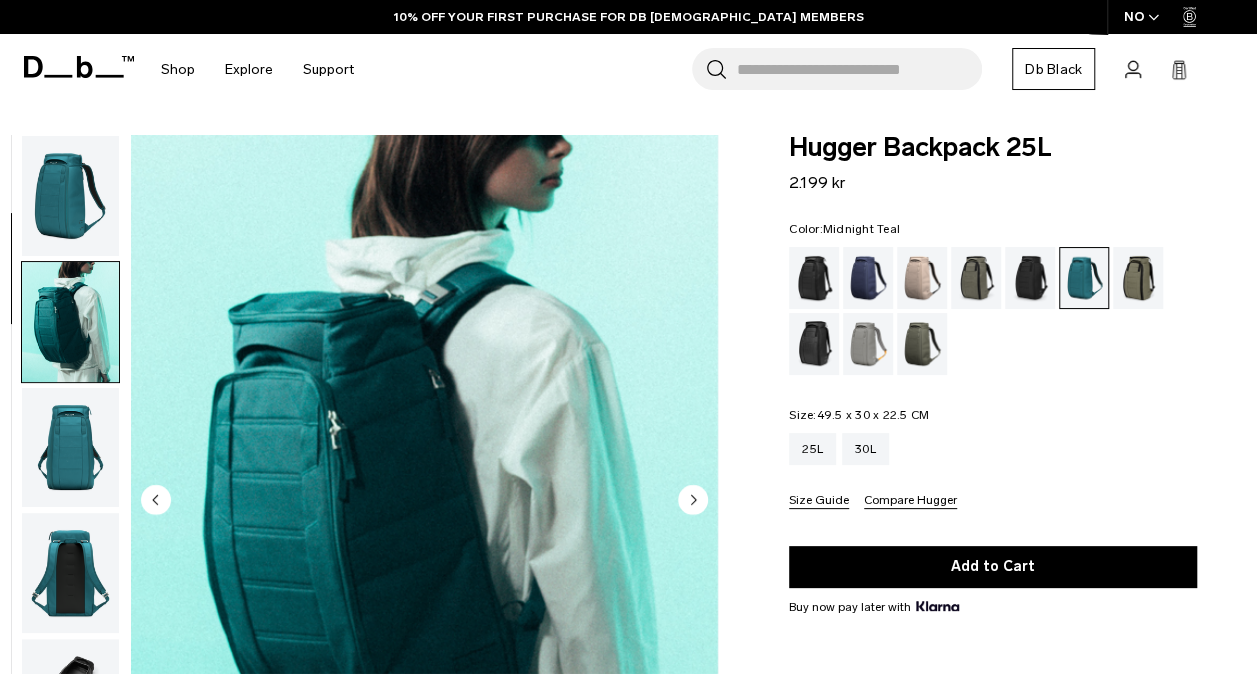 scroll, scrollTop: 126, scrollLeft: 0, axis: vertical 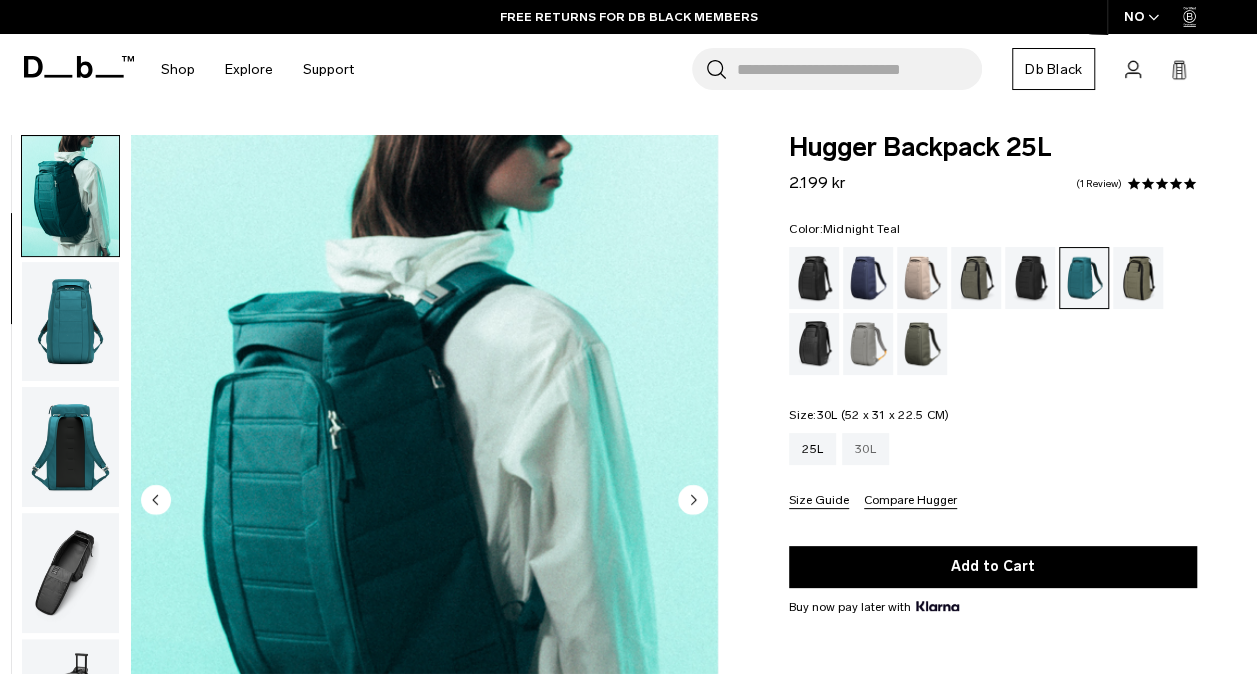 click on "30L" at bounding box center (865, 449) 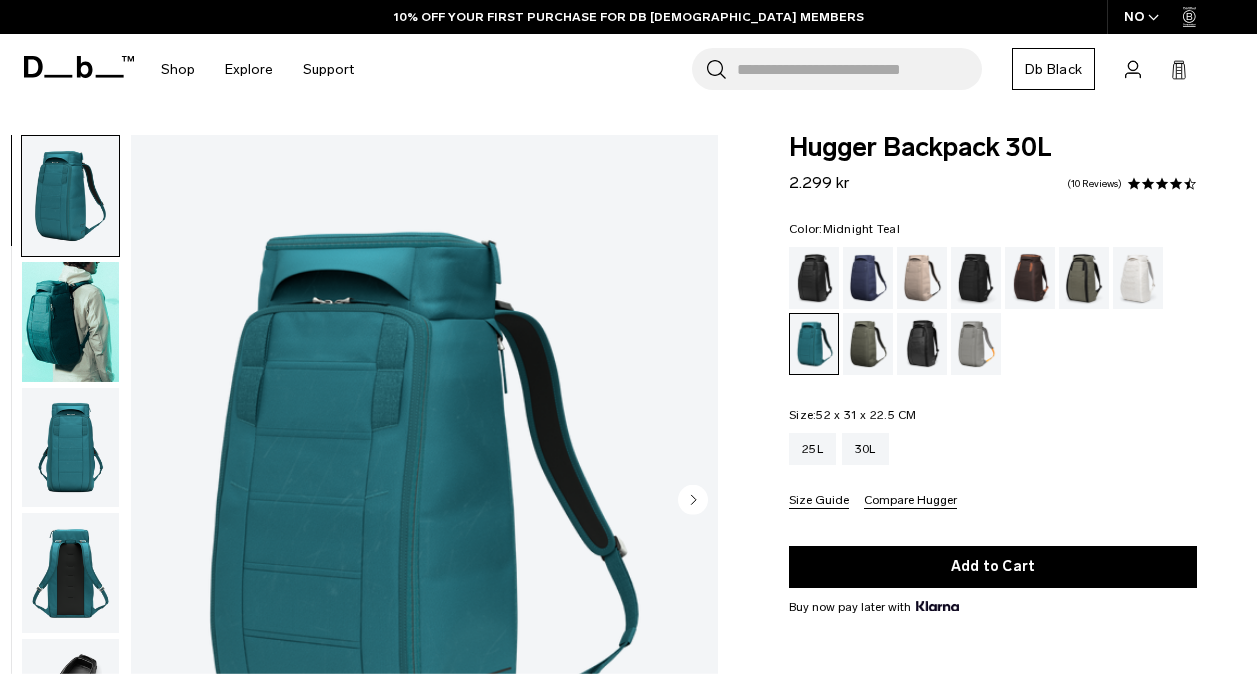 scroll, scrollTop: 0, scrollLeft: 0, axis: both 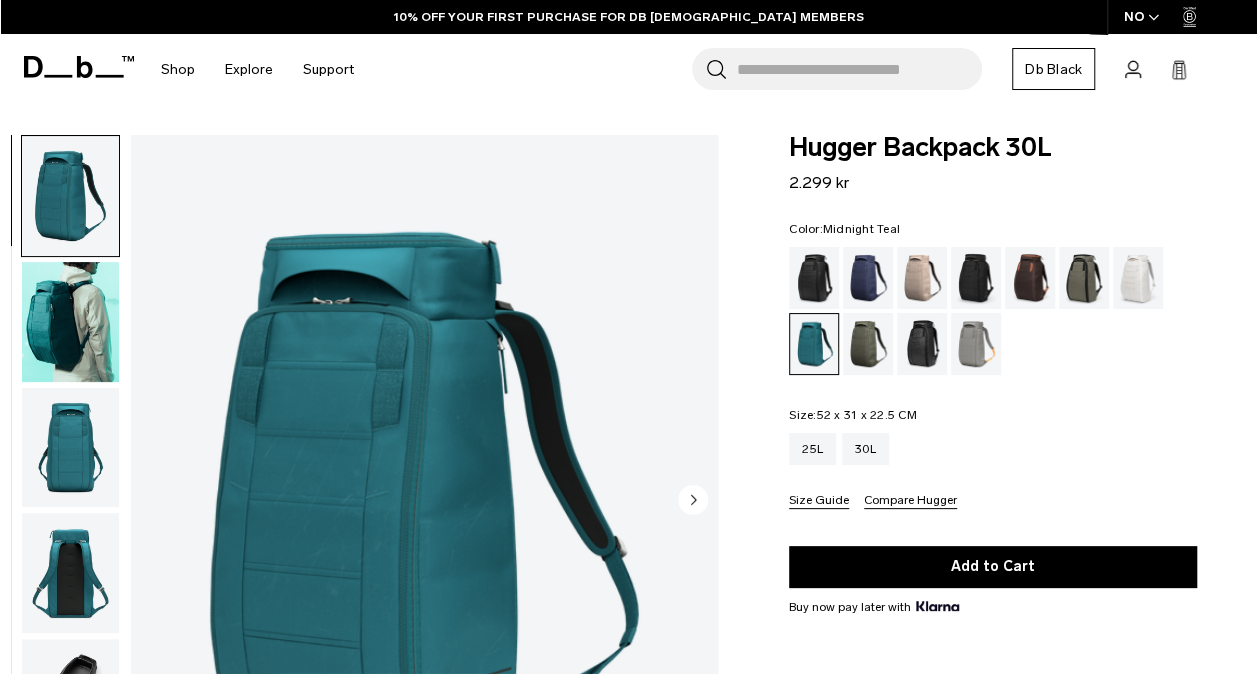drag, startPoint x: 1256, startPoint y: 47, endPoint x: 1253, endPoint y: 124, distance: 77.05842 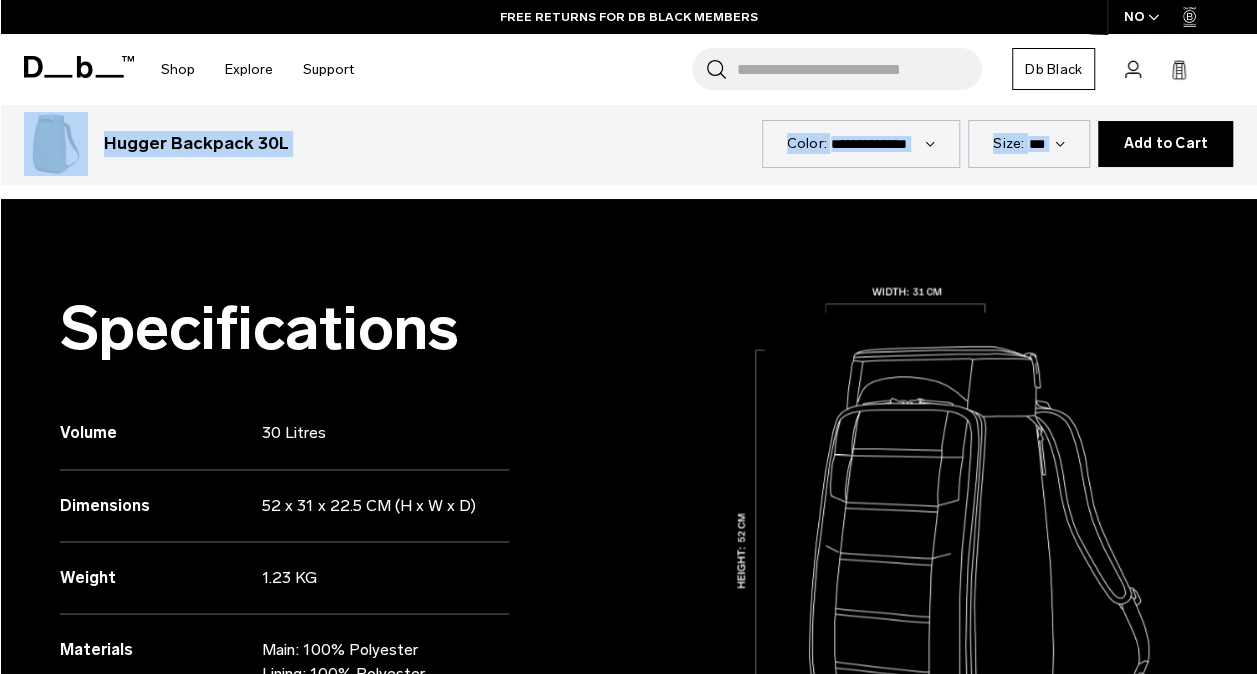 scroll, scrollTop: 1445, scrollLeft: 0, axis: vertical 